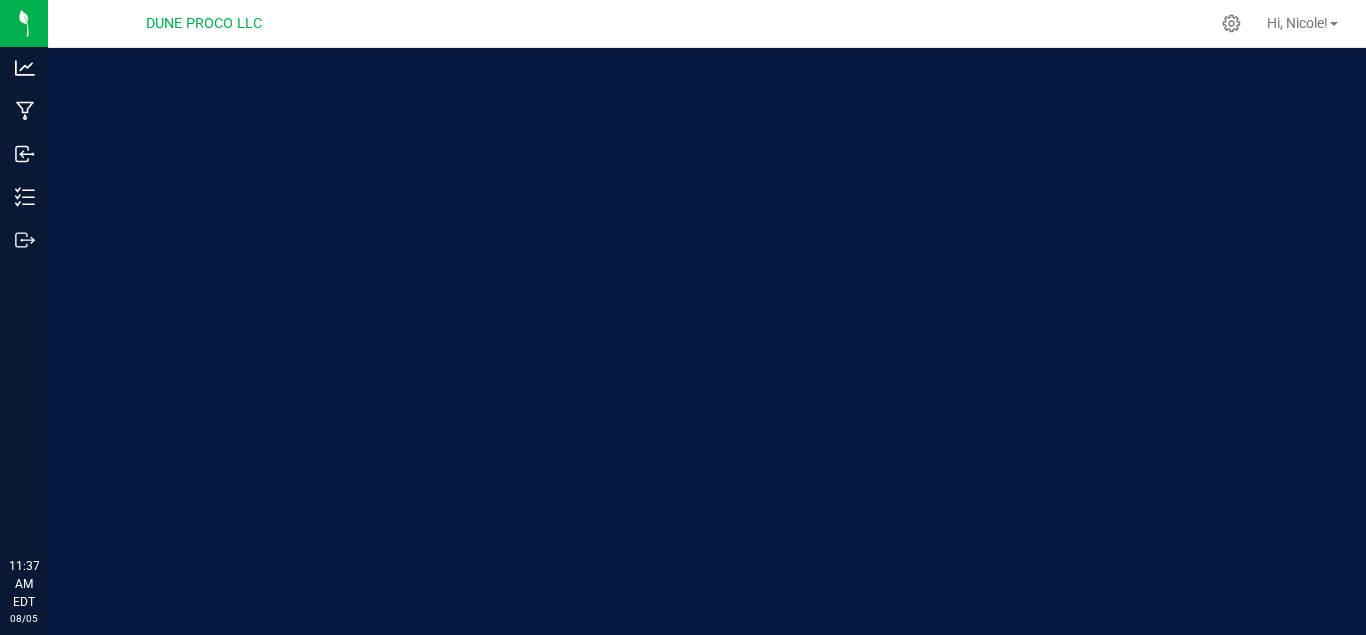 scroll, scrollTop: 0, scrollLeft: 0, axis: both 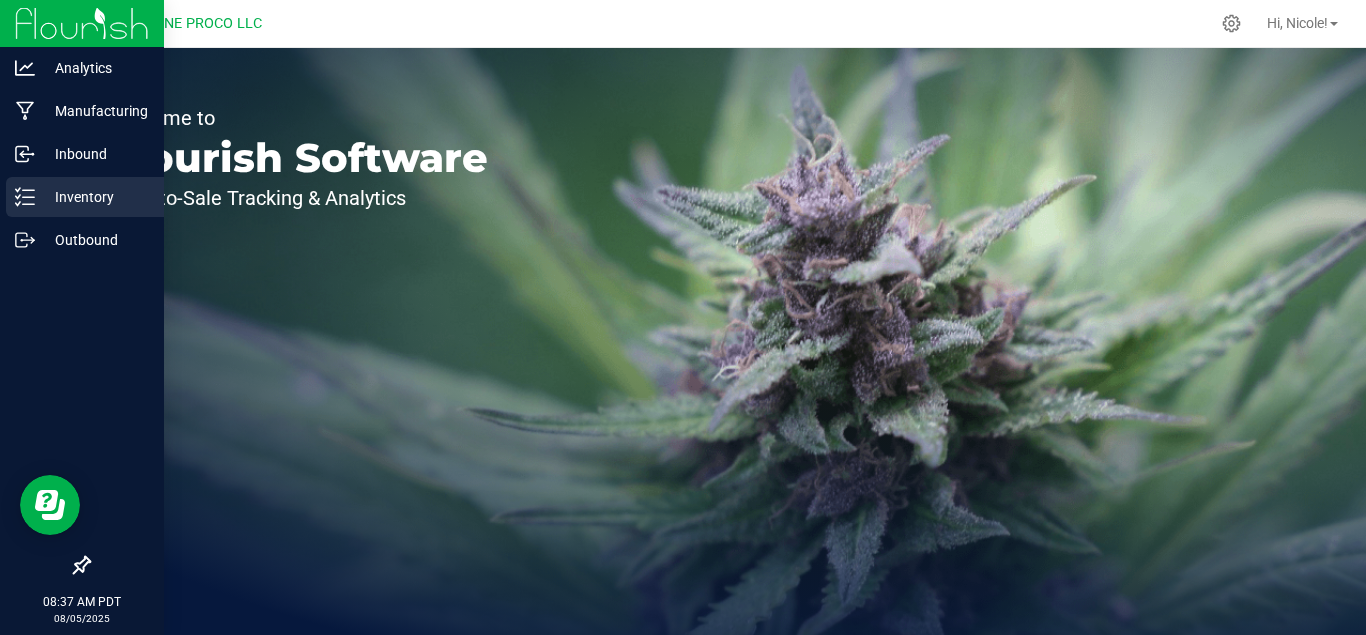 click on "Inventory" at bounding box center (85, 197) 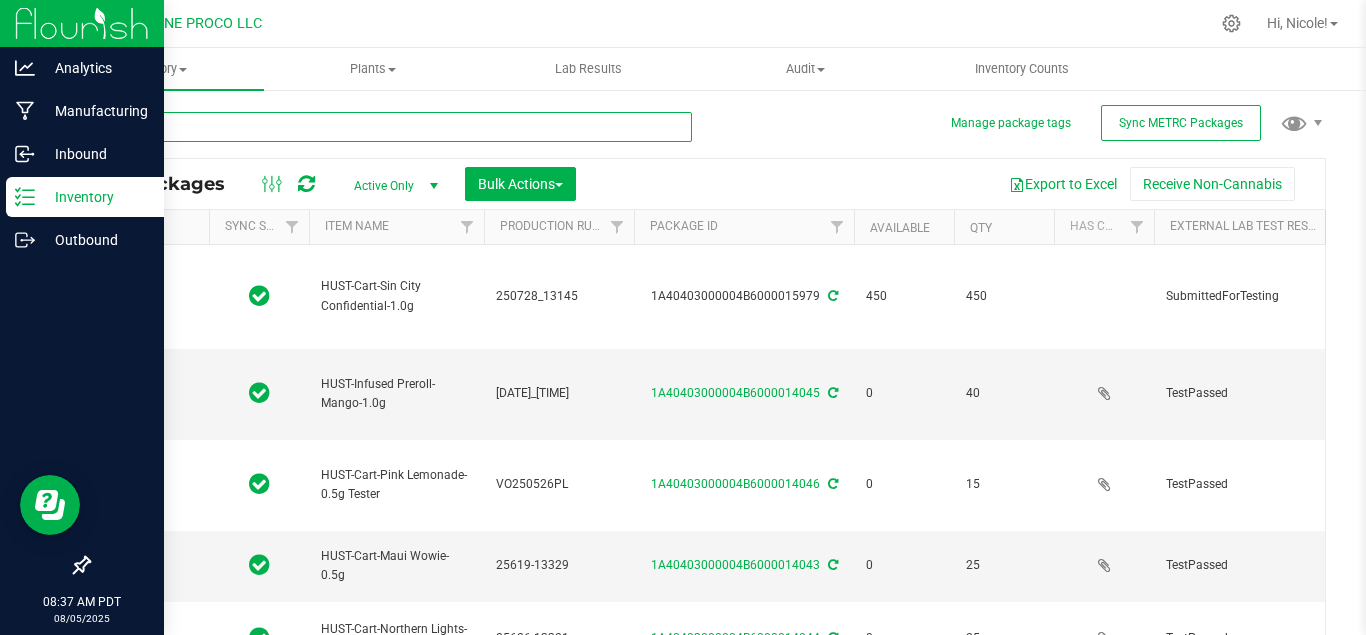 click at bounding box center (390, 127) 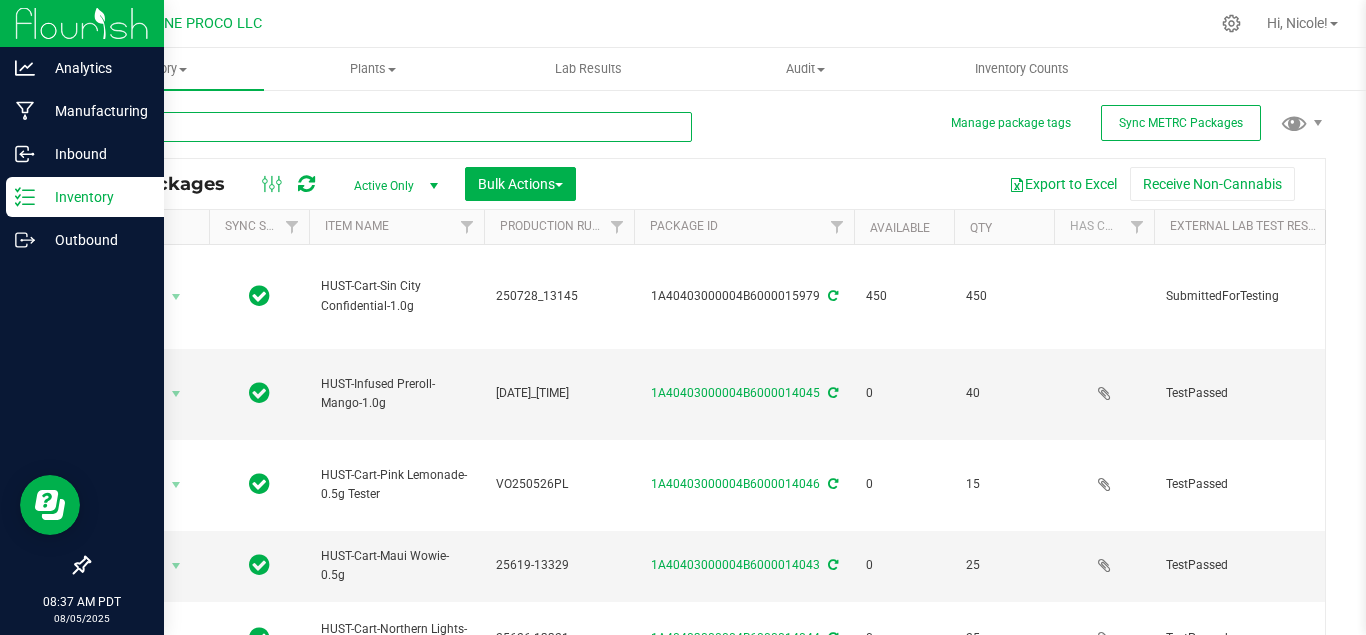 type on "2025-06-19" 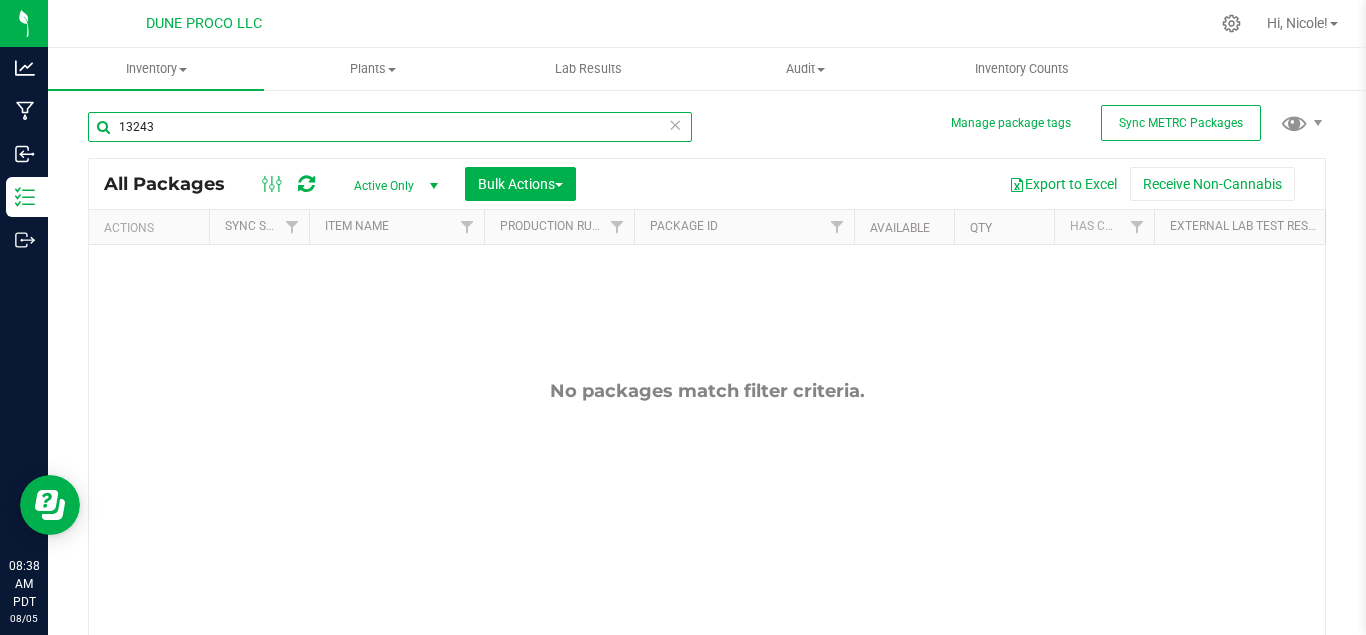 type on "13243" 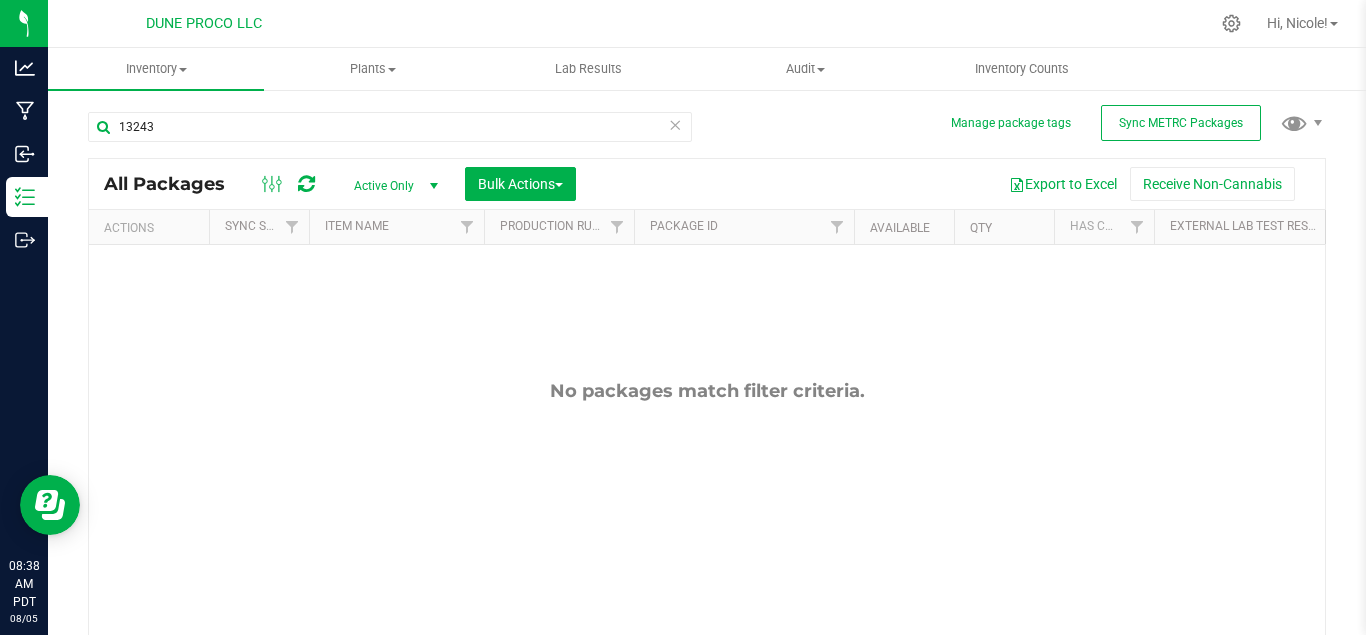 click on "Active Only" at bounding box center [392, 186] 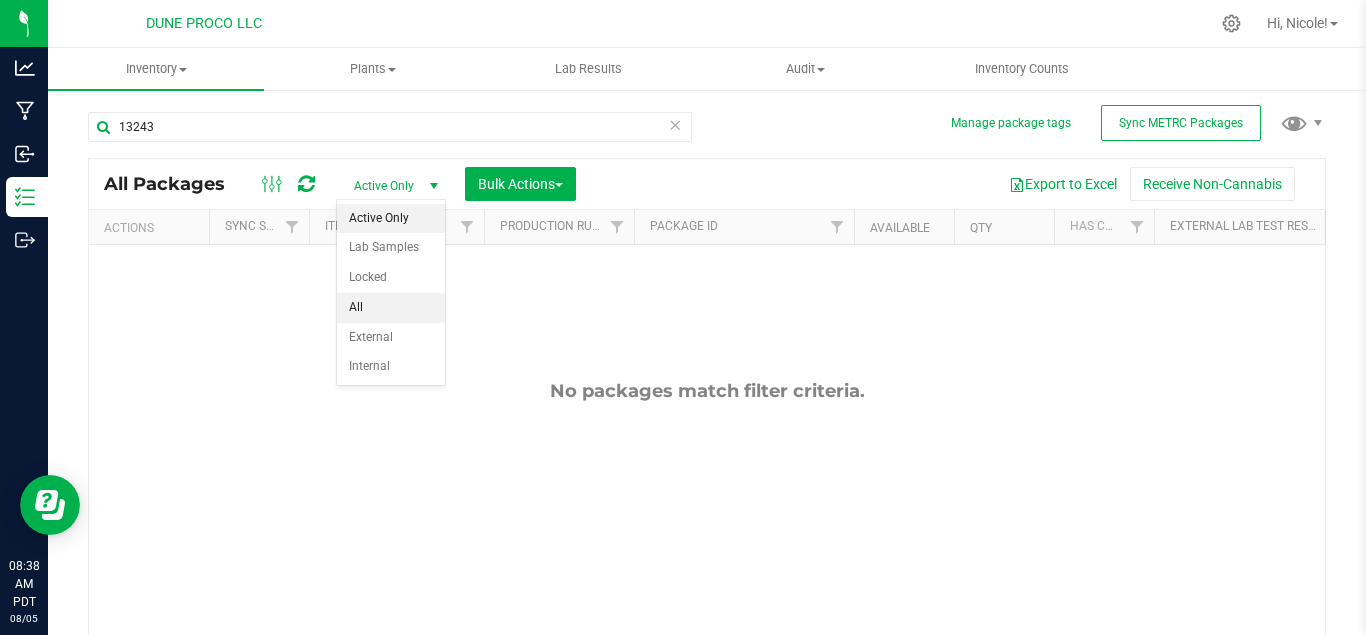 click on "All" at bounding box center [391, 308] 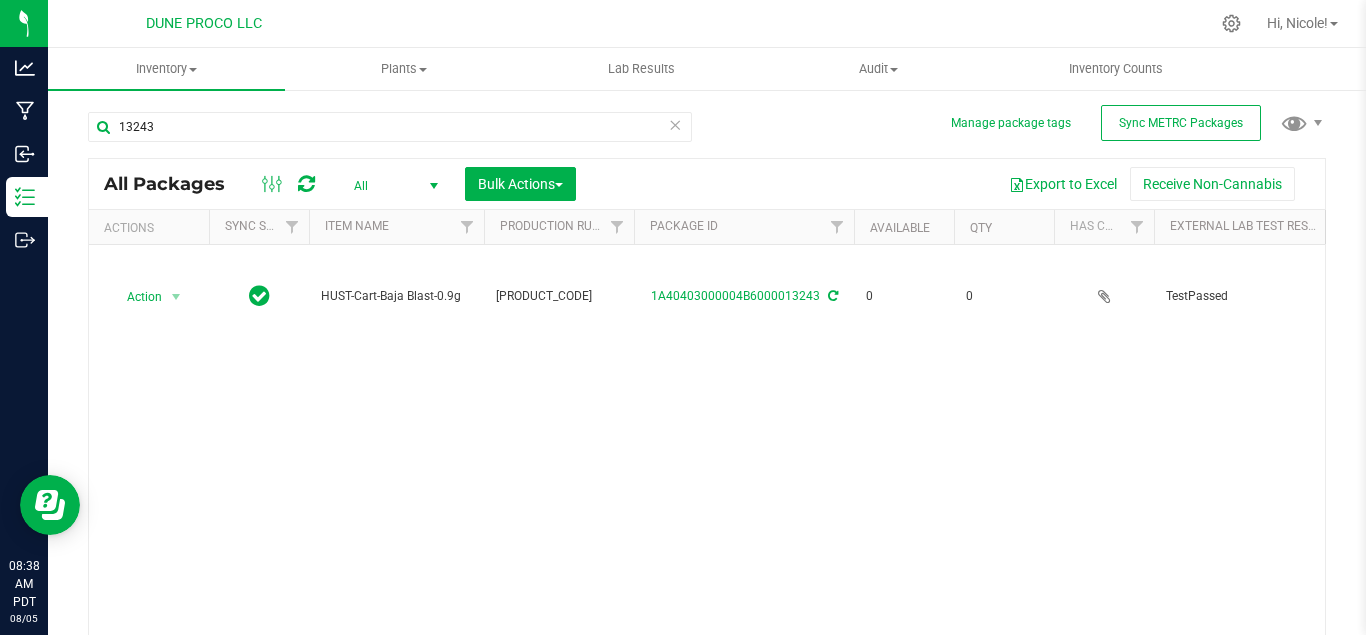 scroll, scrollTop: 0, scrollLeft: 747, axis: horizontal 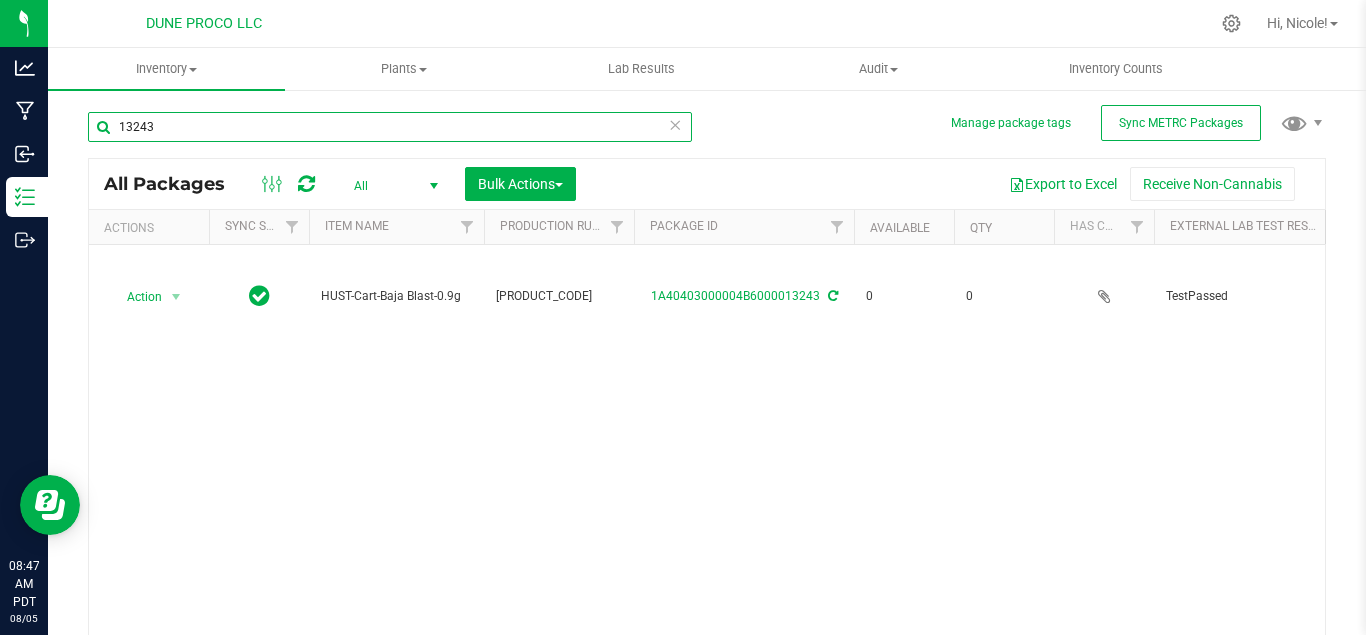 click on "13243" at bounding box center (390, 127) 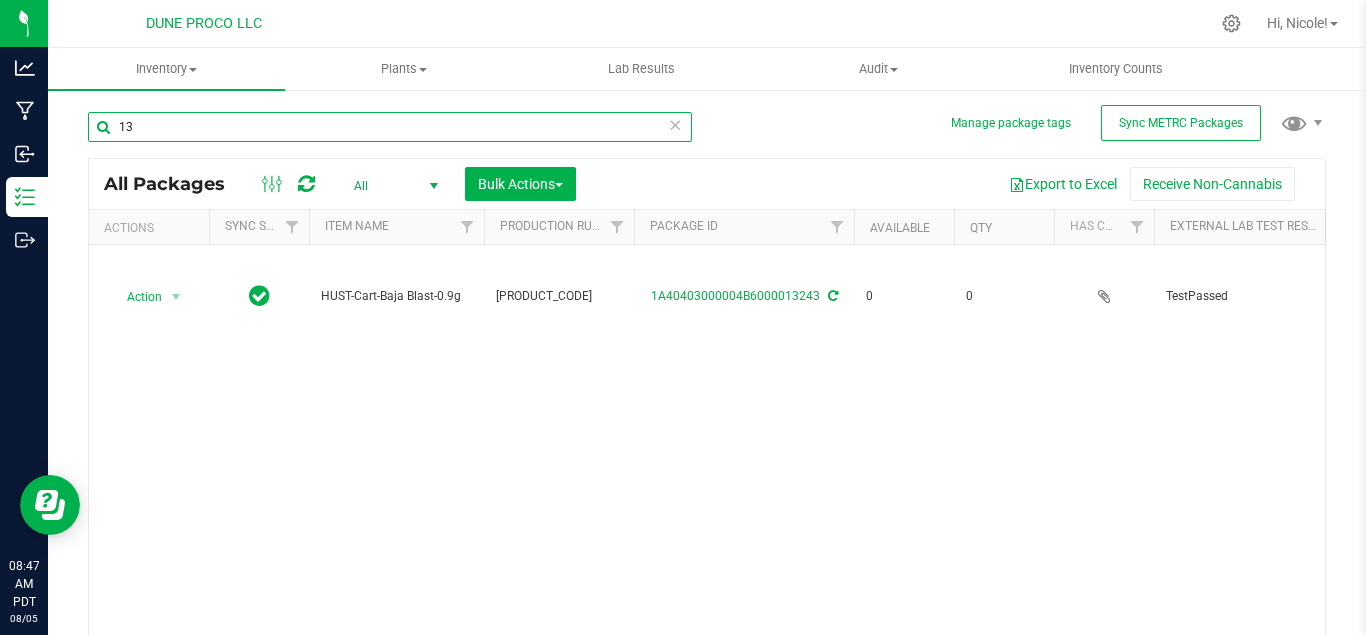 type on "1" 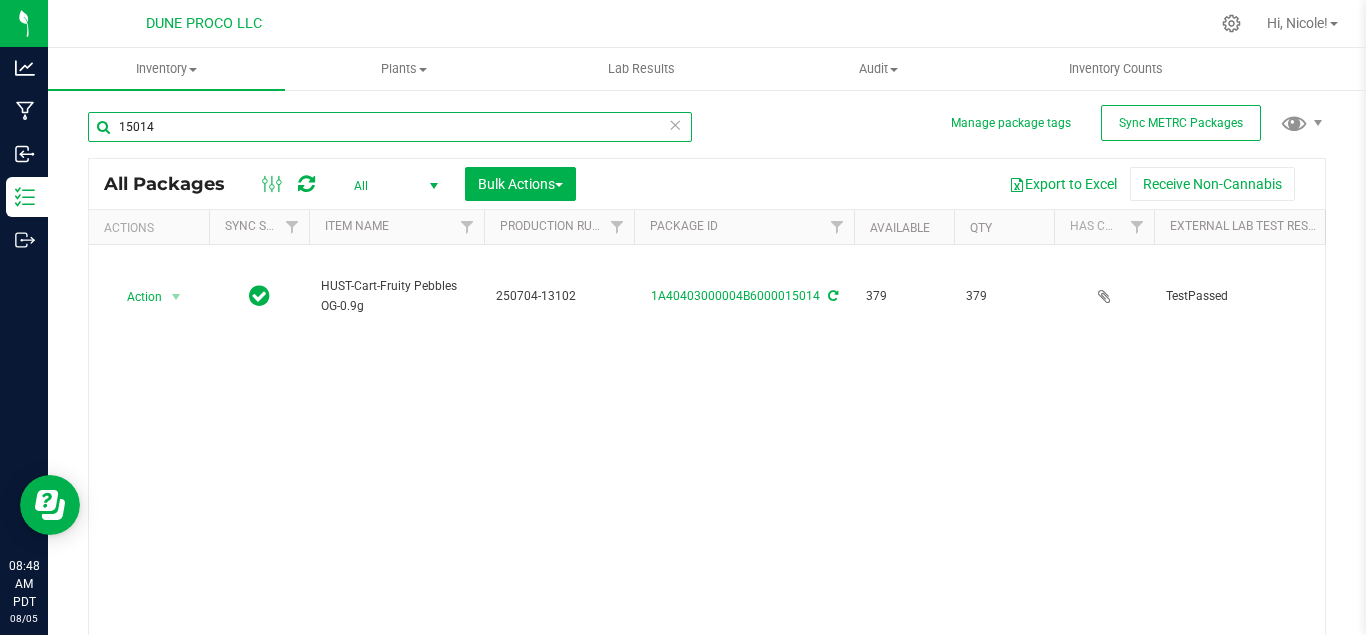 scroll, scrollTop: 0, scrollLeft: 962, axis: horizontal 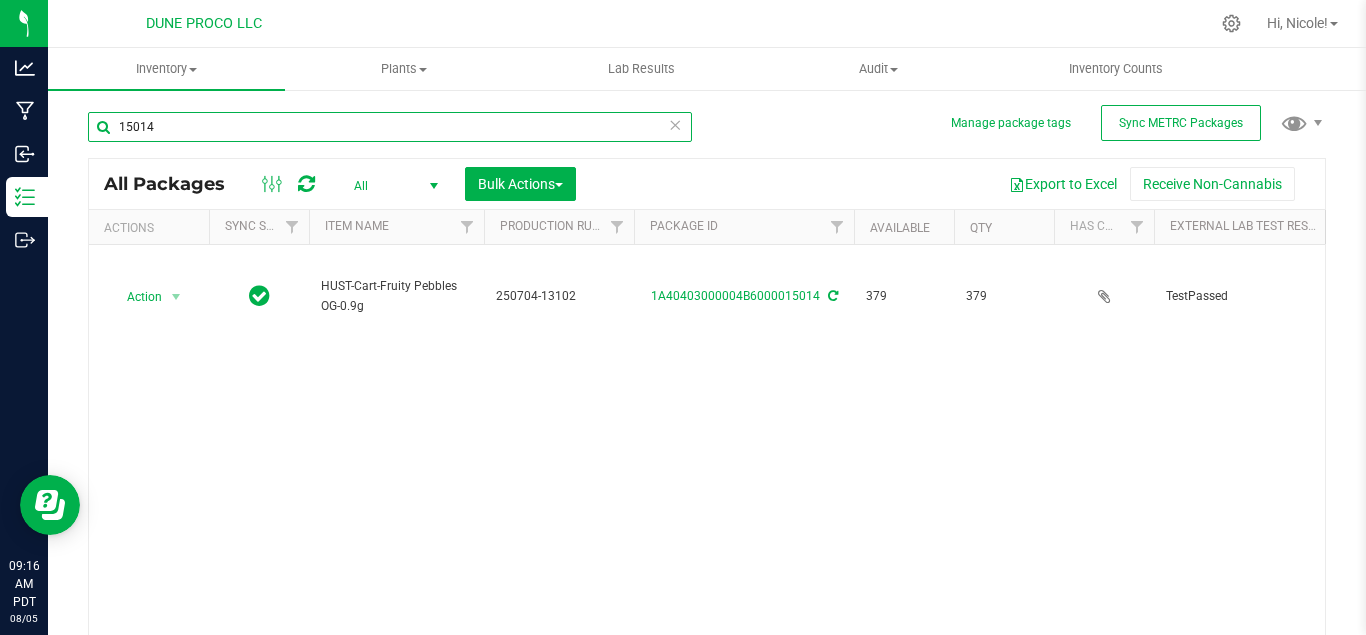 click on "15014" at bounding box center [390, 127] 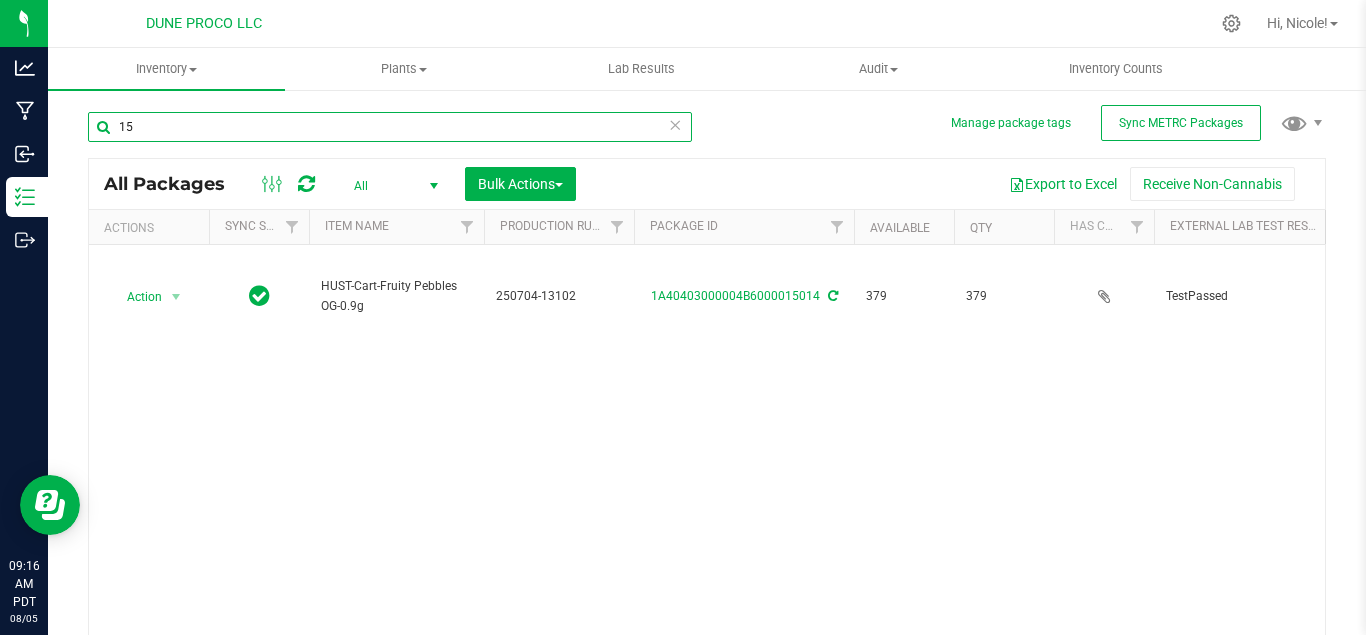 type on "1" 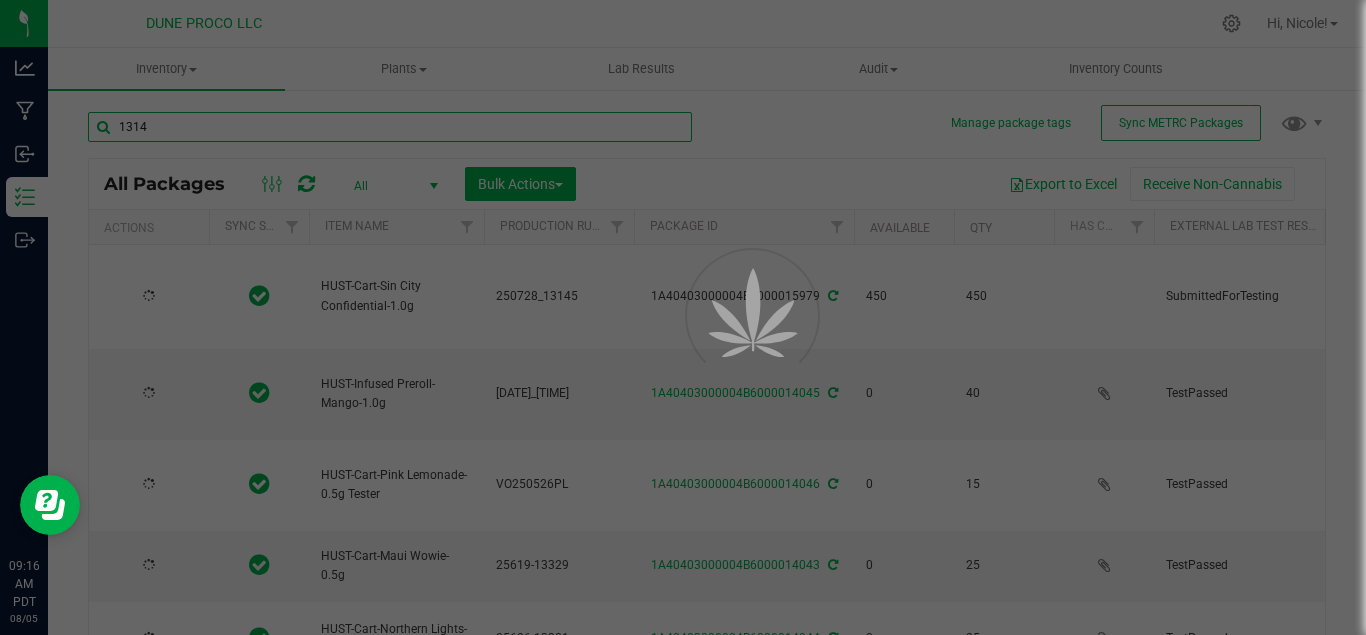 type on "[NUMBER]" 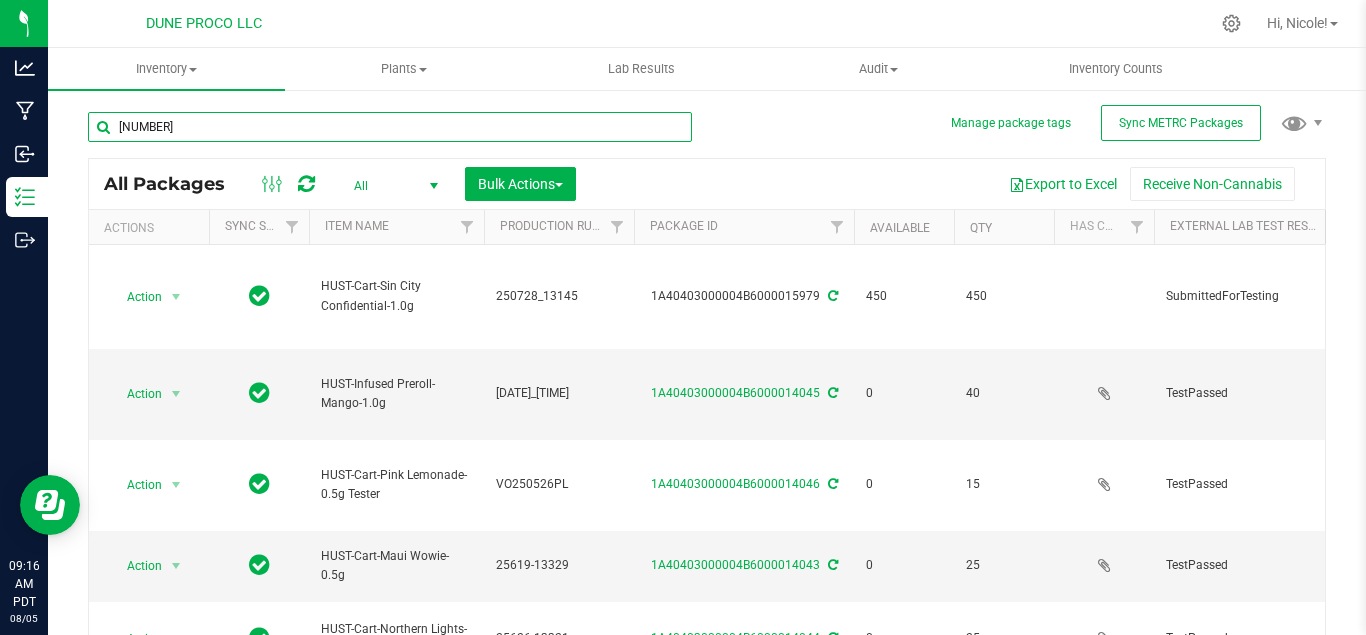 type on "2025-06-19" 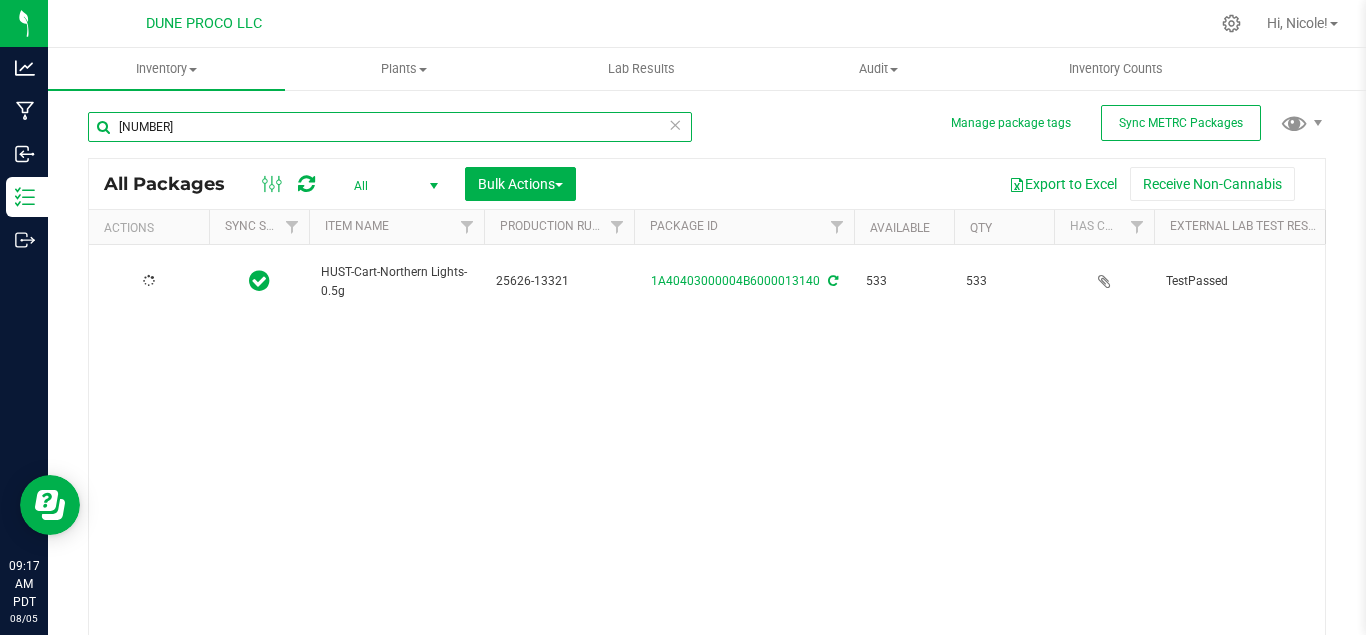 type on "2025-06-24" 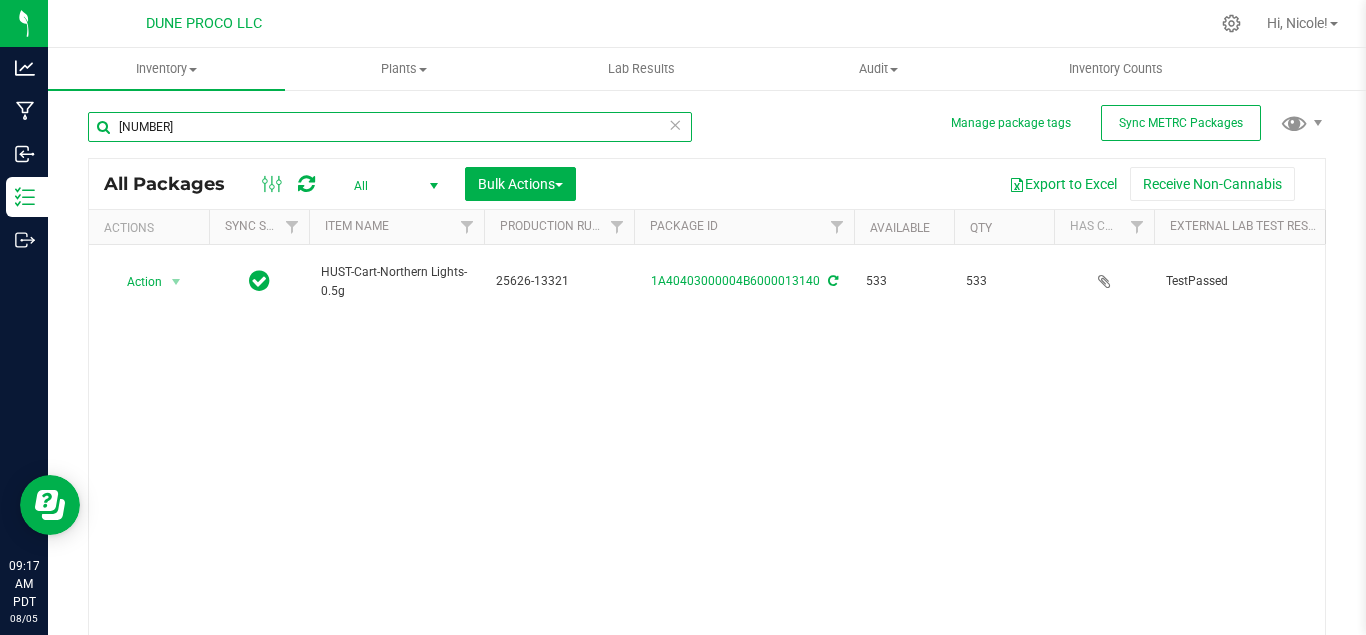 scroll, scrollTop: 0, scrollLeft: 677, axis: horizontal 